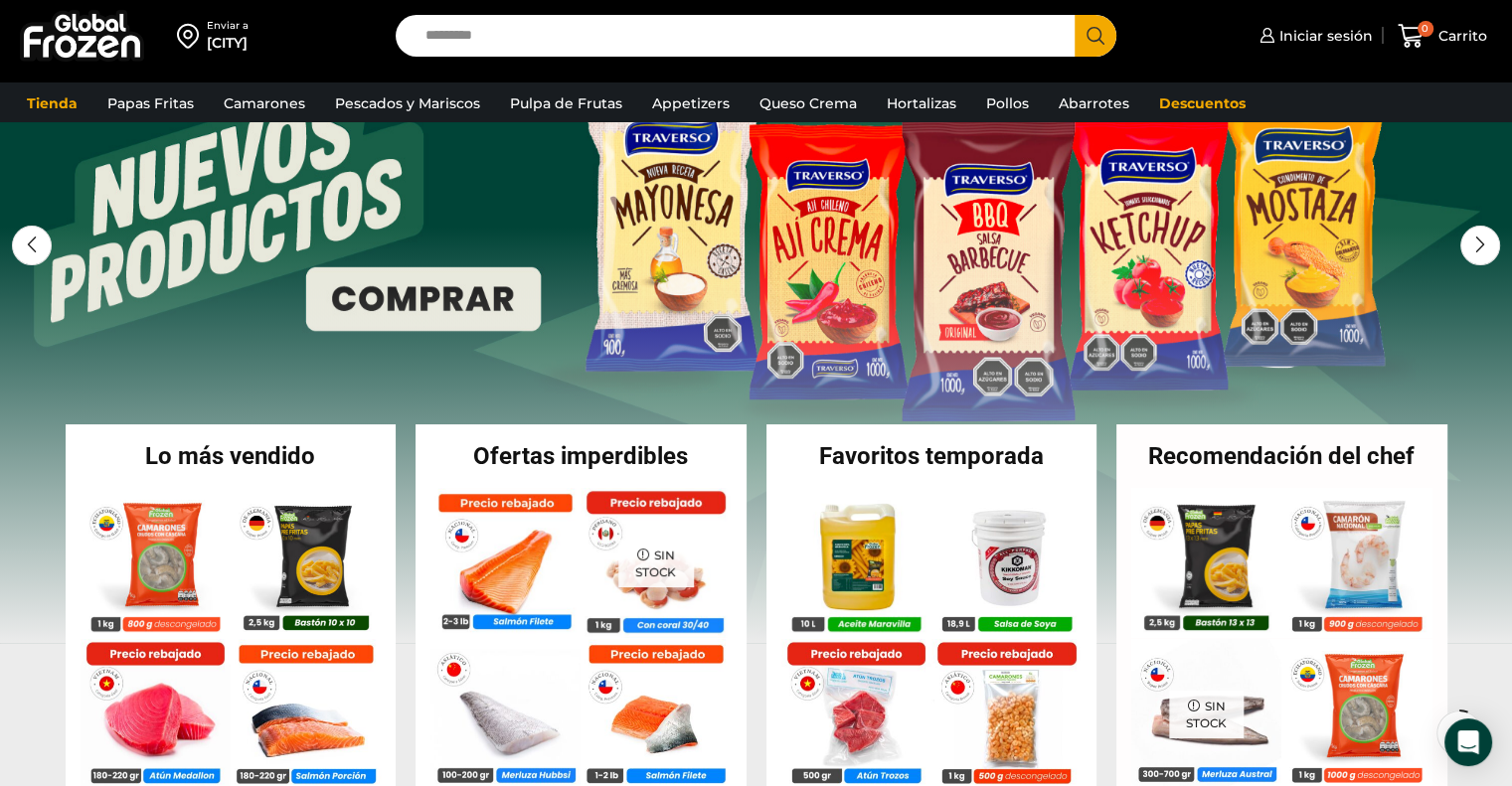 scroll, scrollTop: 0, scrollLeft: 0, axis: both 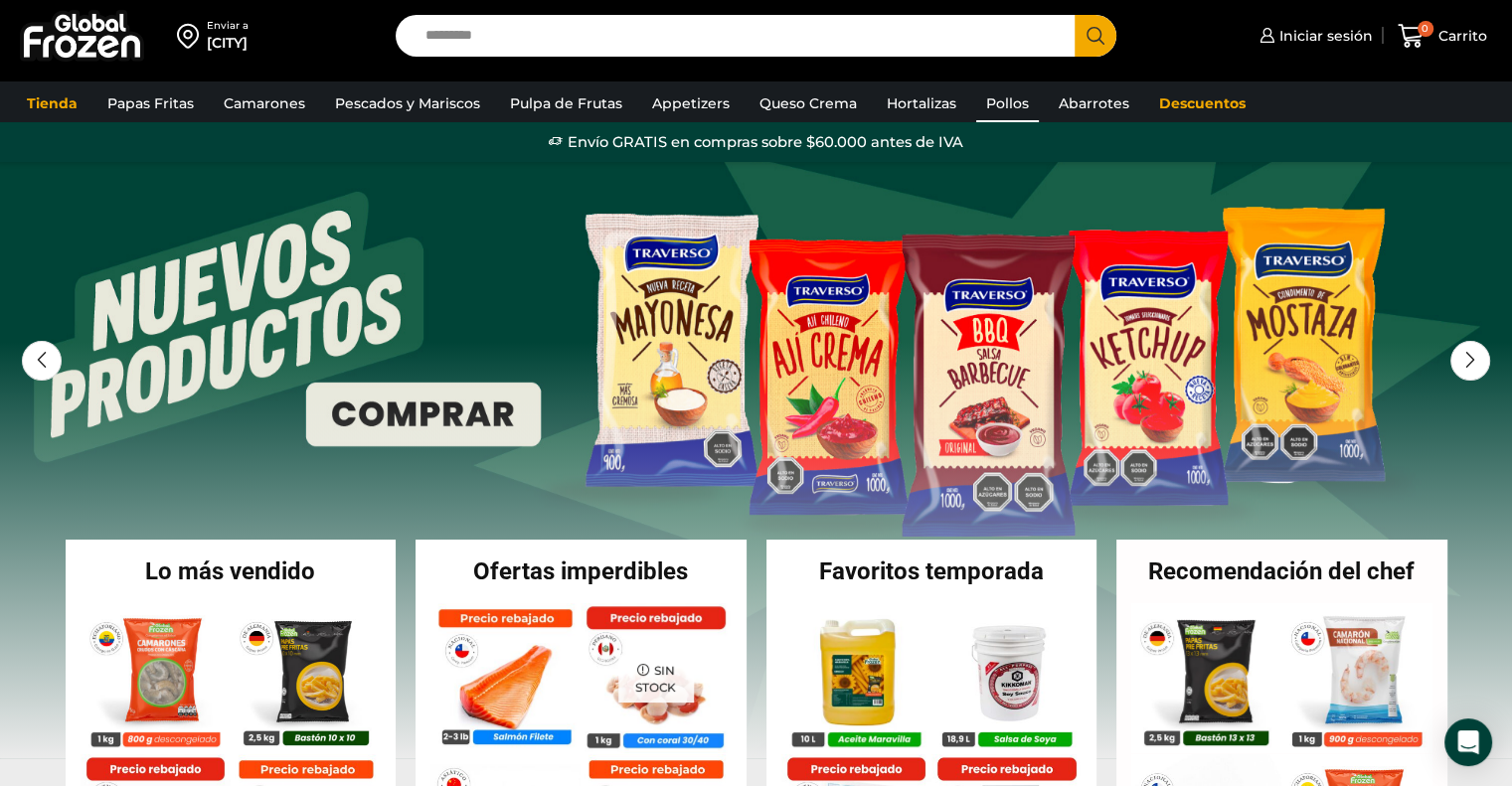 click on "Pollos" at bounding box center [1007, 103] 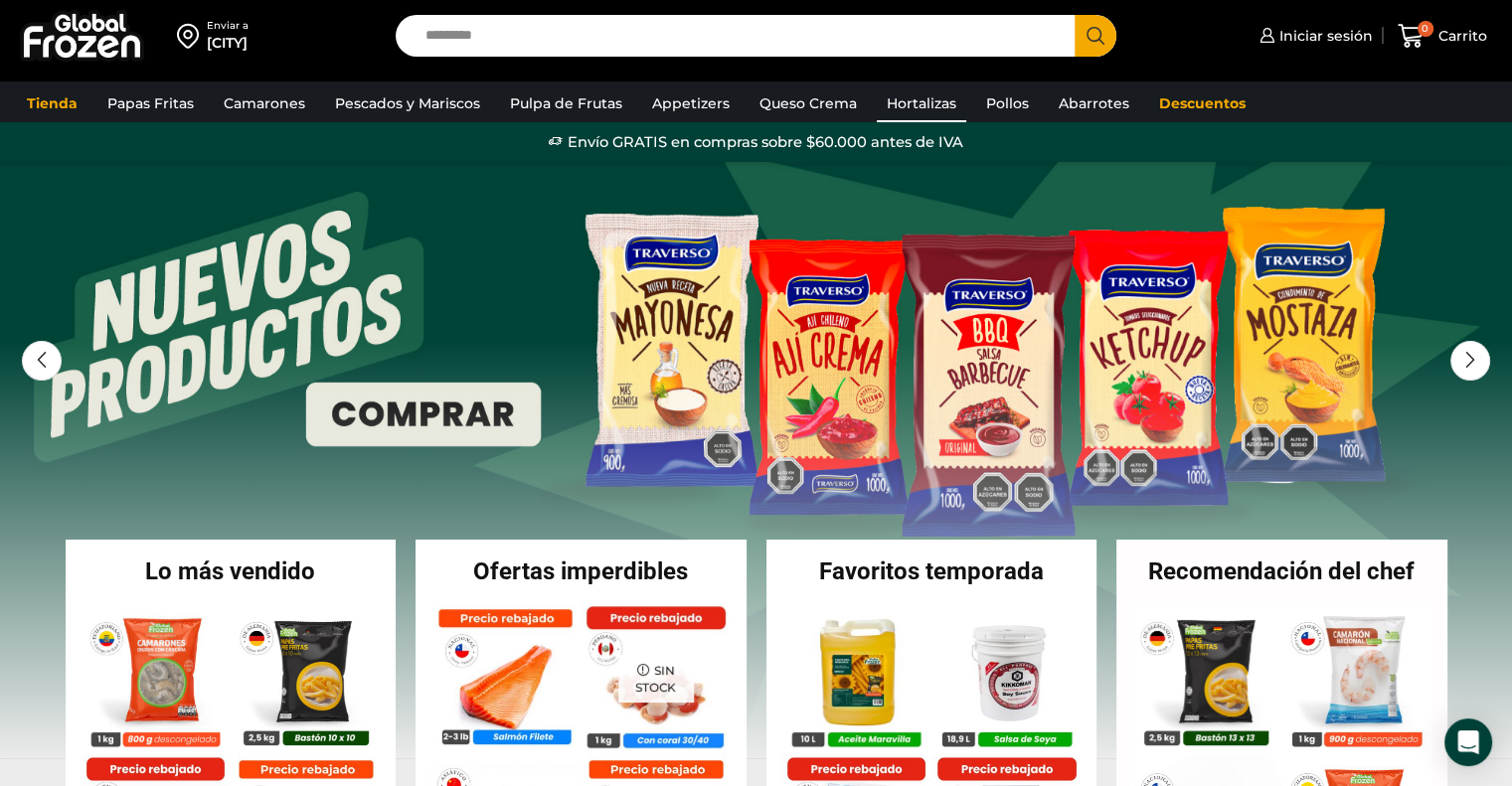 click on "Hortalizas" at bounding box center (922, 103) 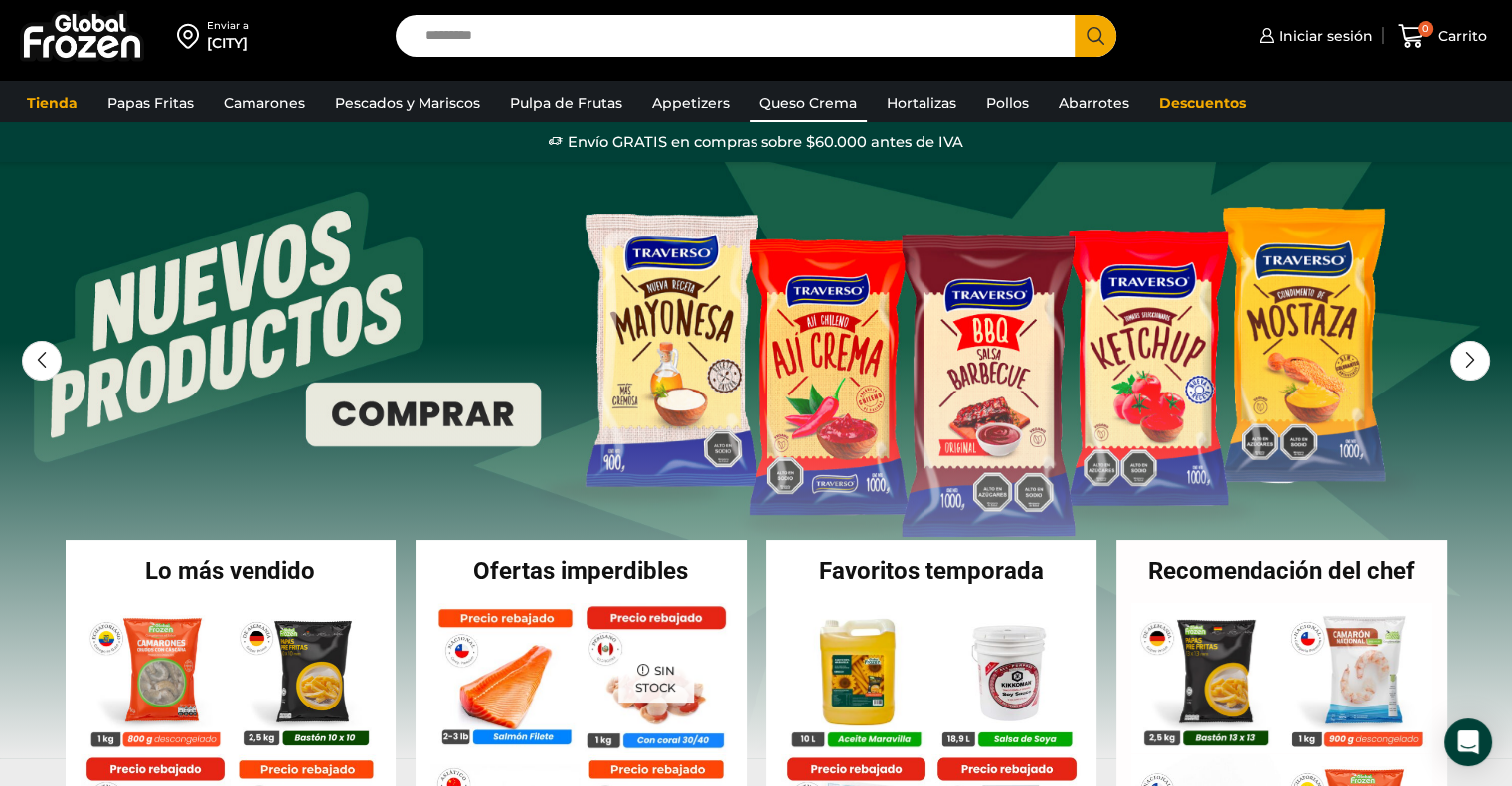 click on "Queso Crema" at bounding box center (808, 103) 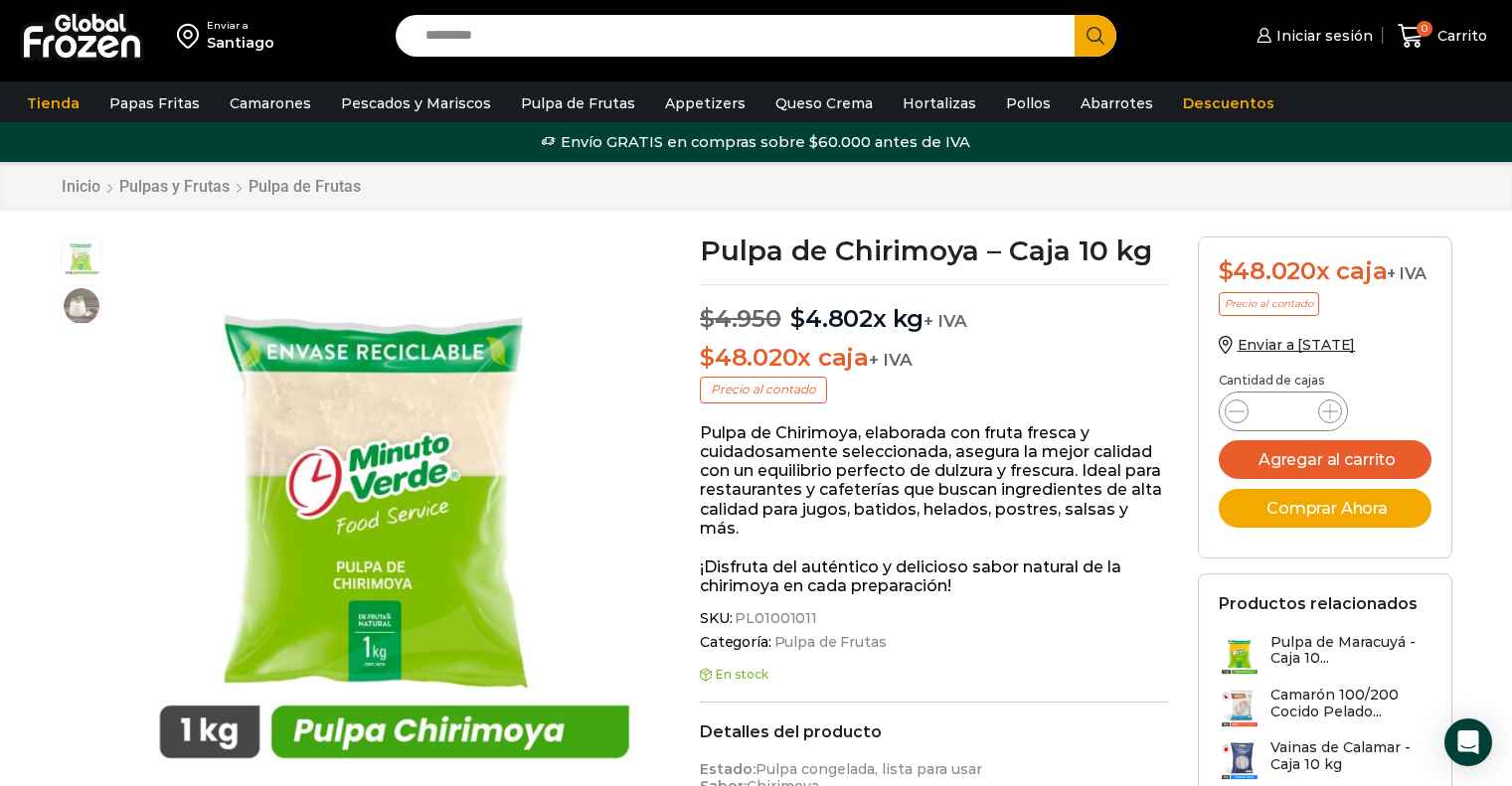 scroll, scrollTop: 0, scrollLeft: 0, axis: both 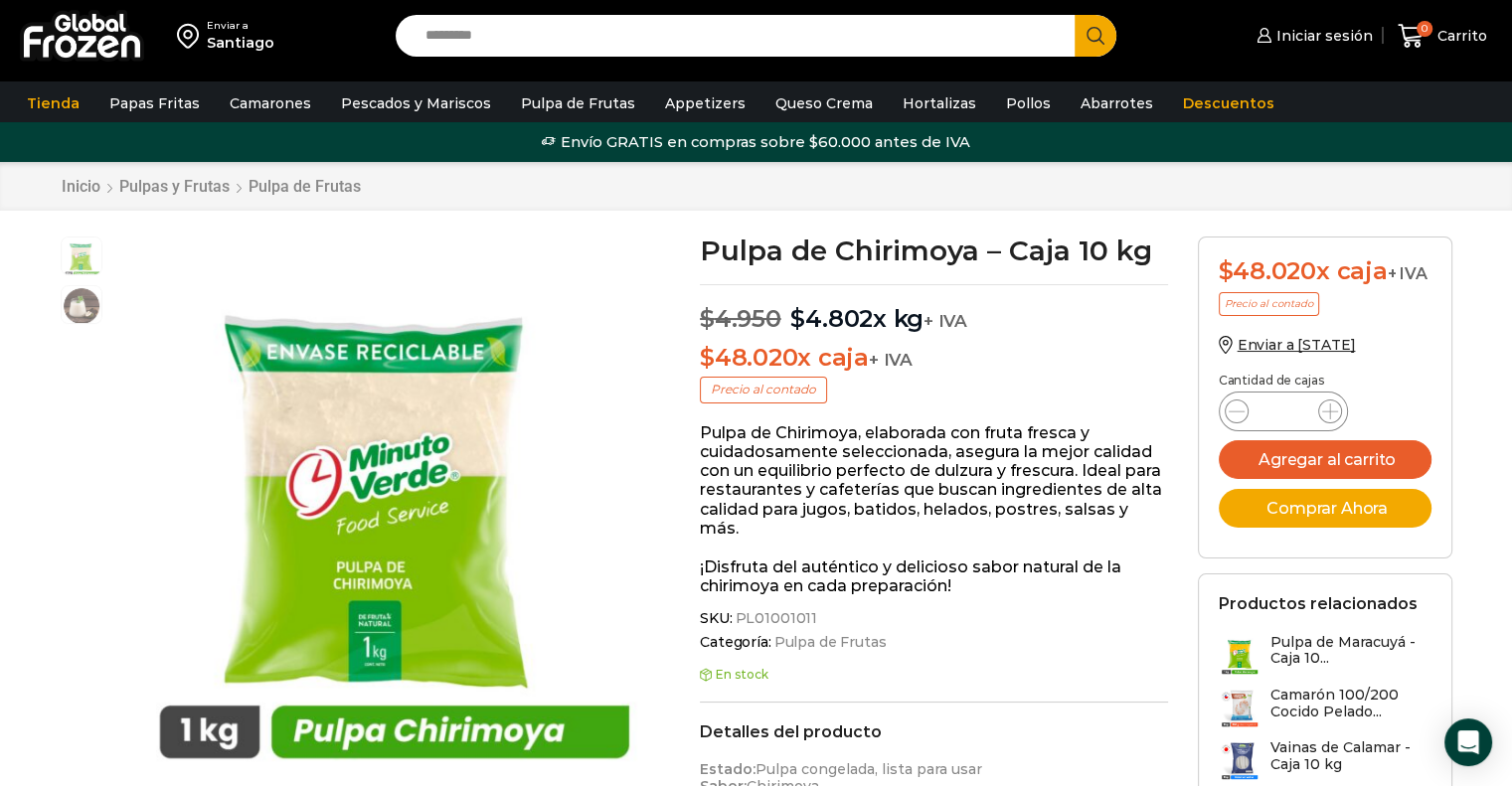 click on "Search input" at bounding box center [741, 36] 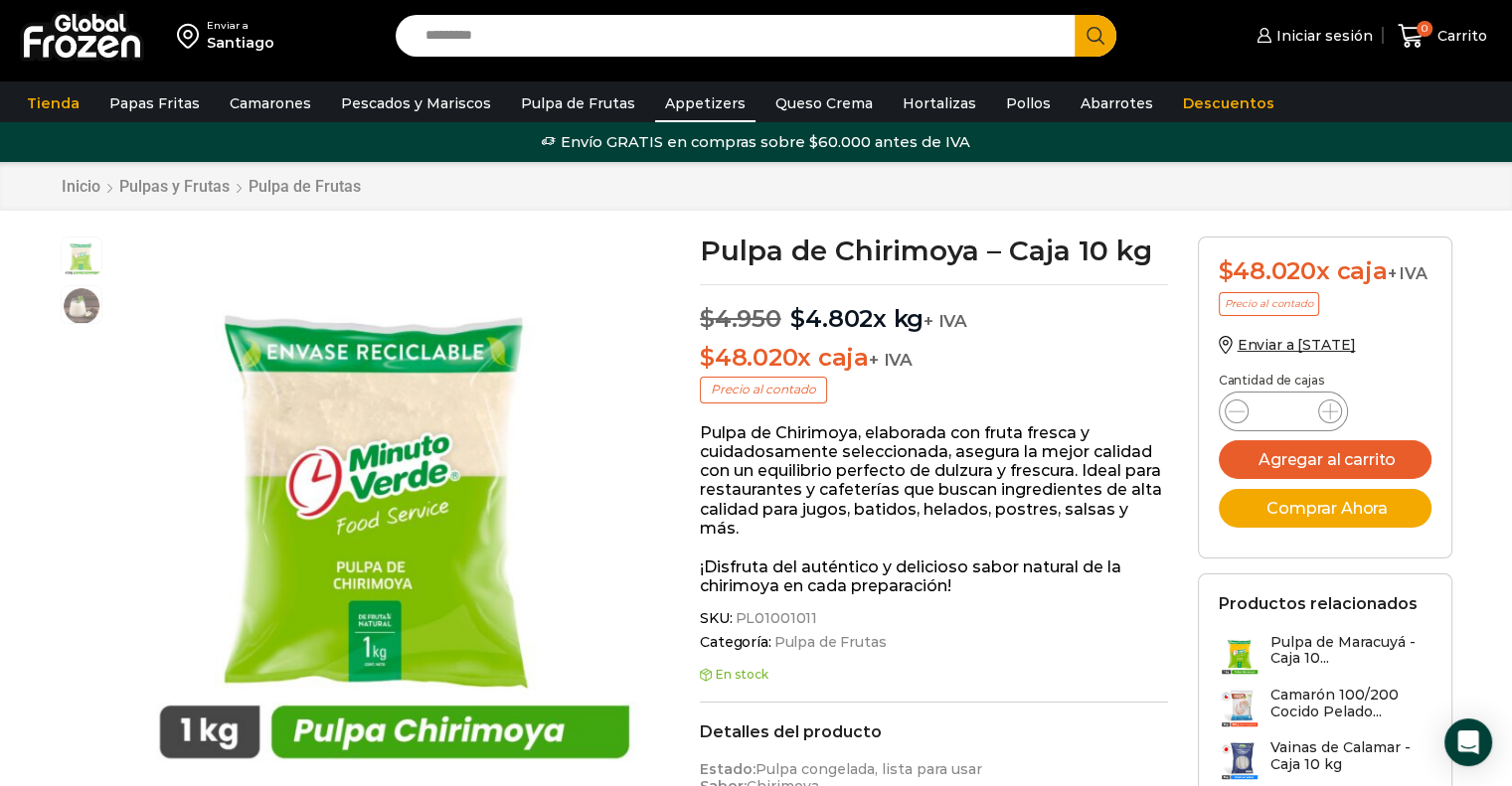 click on "Appetizers" at bounding box center (705, 103) 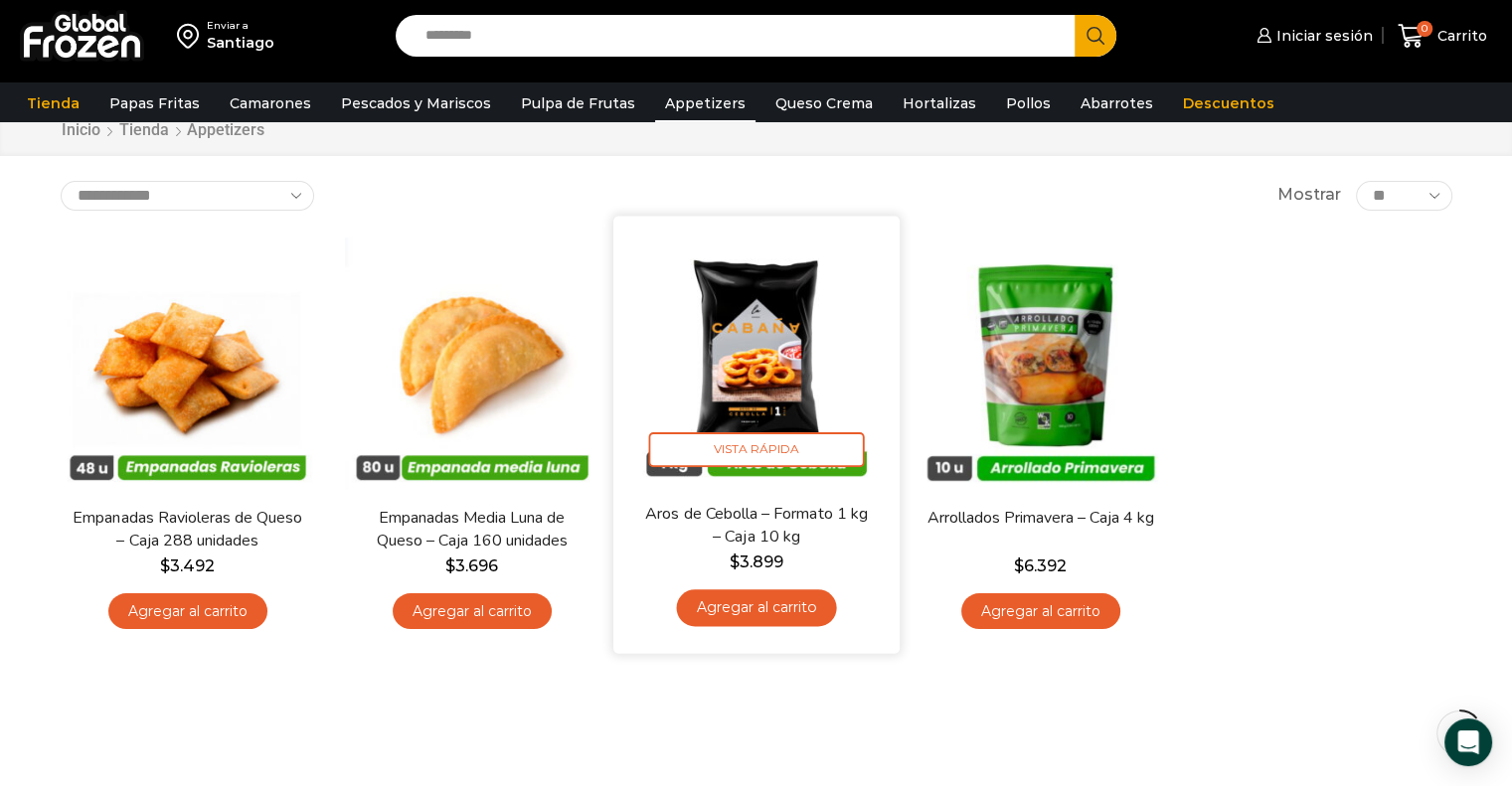 scroll, scrollTop: 68, scrollLeft: 0, axis: vertical 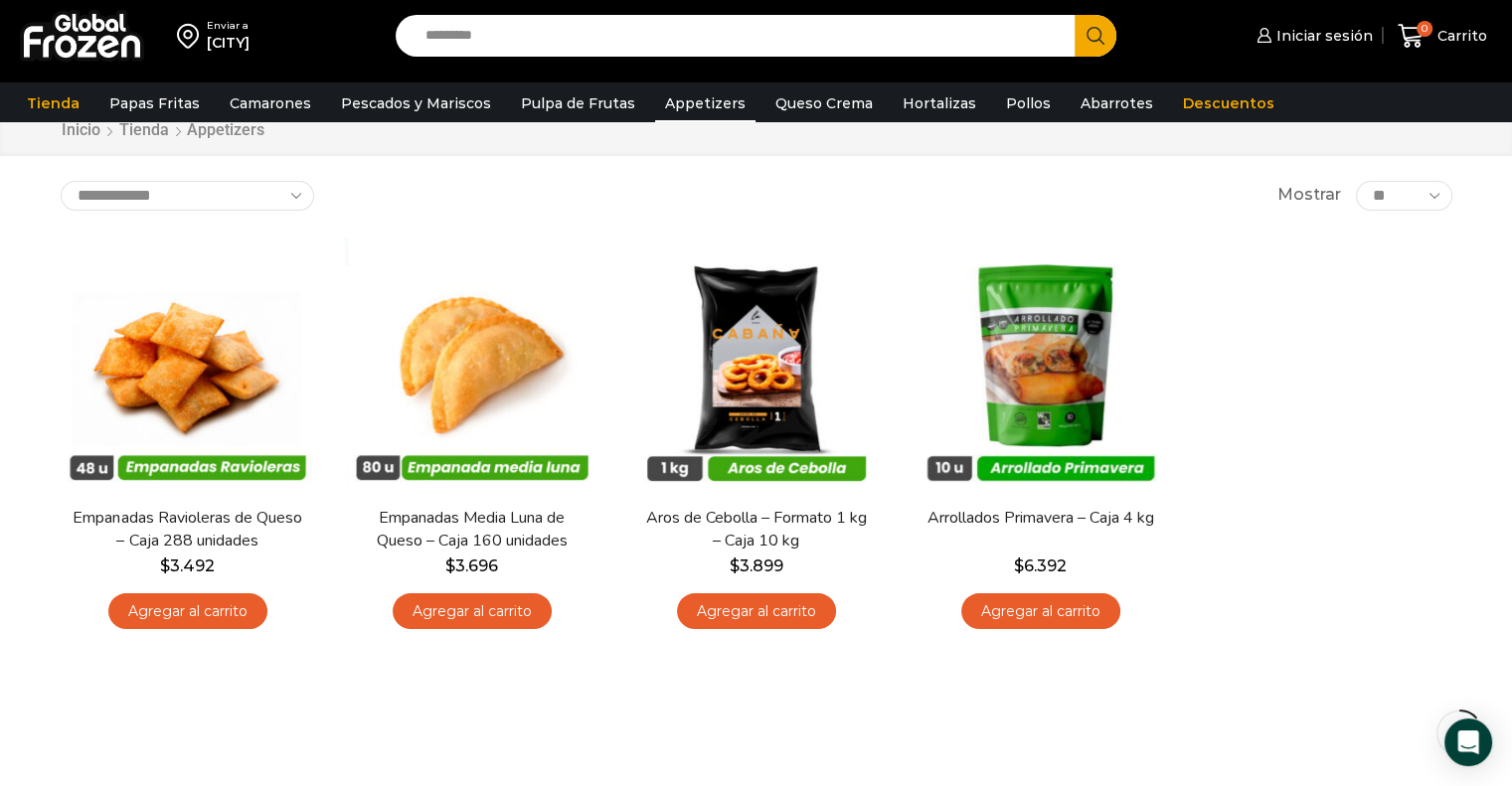 click at bounding box center (82, 36) 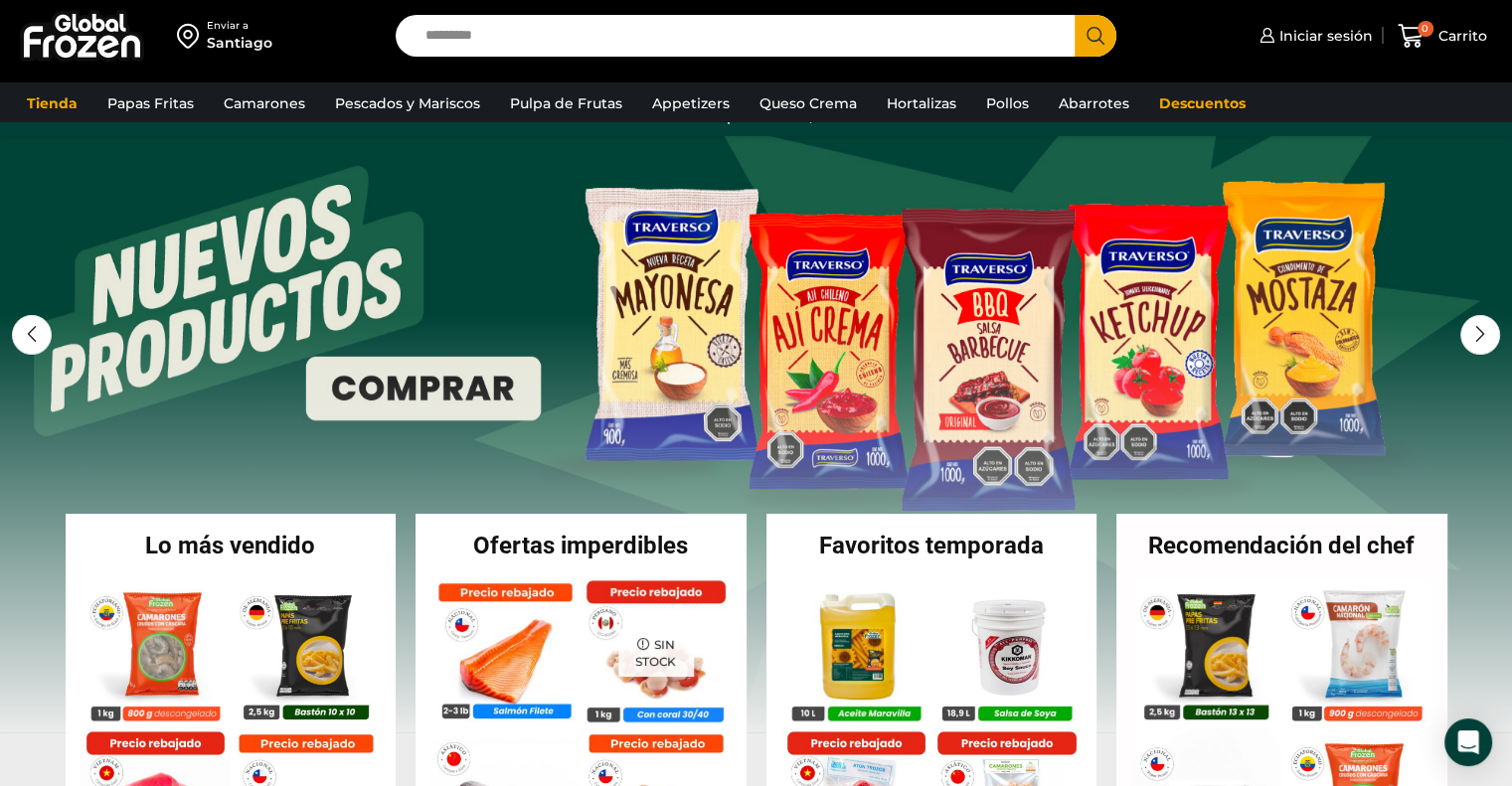 scroll, scrollTop: 0, scrollLeft: 0, axis: both 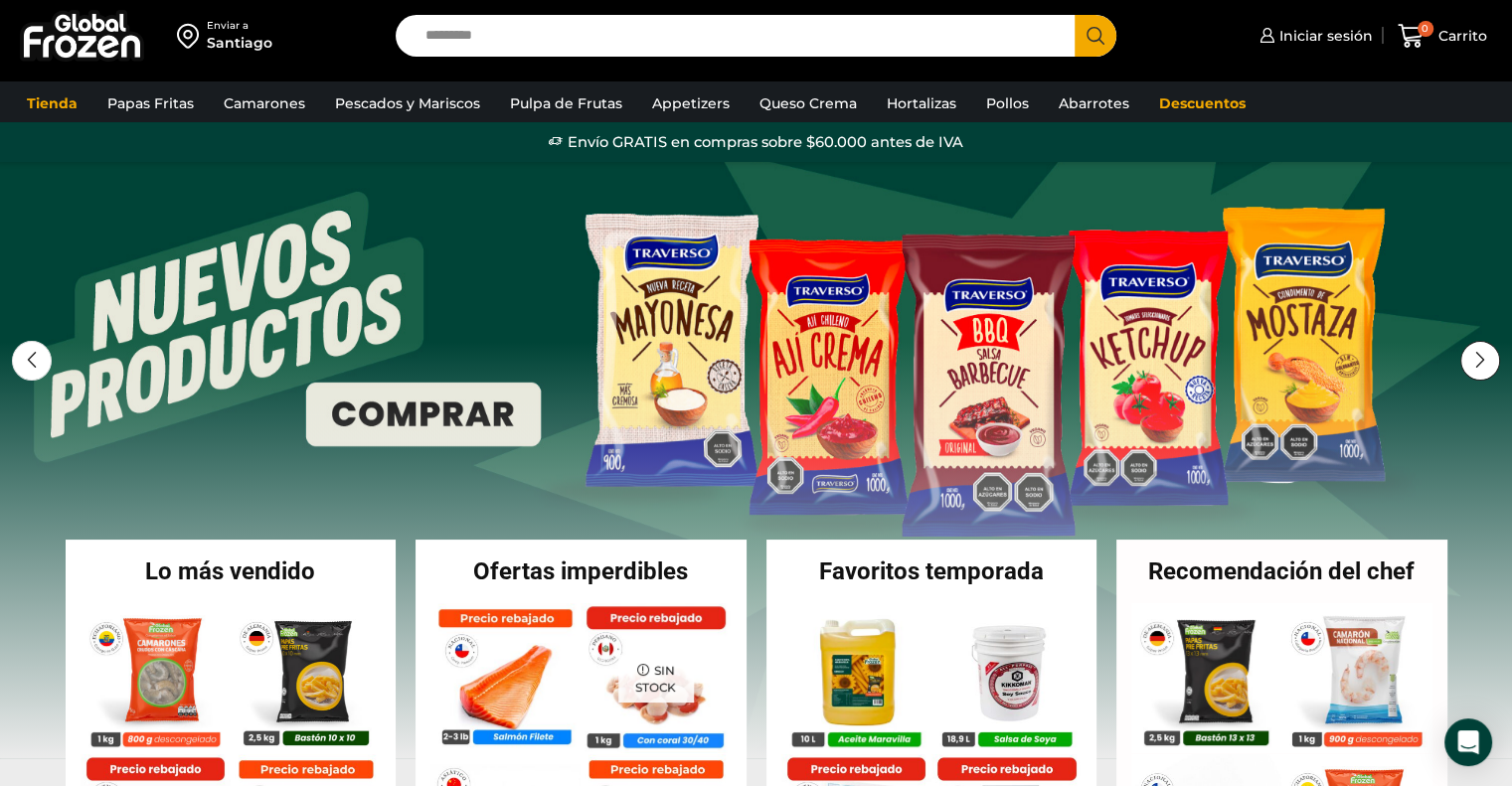 click at bounding box center (1480, 361) 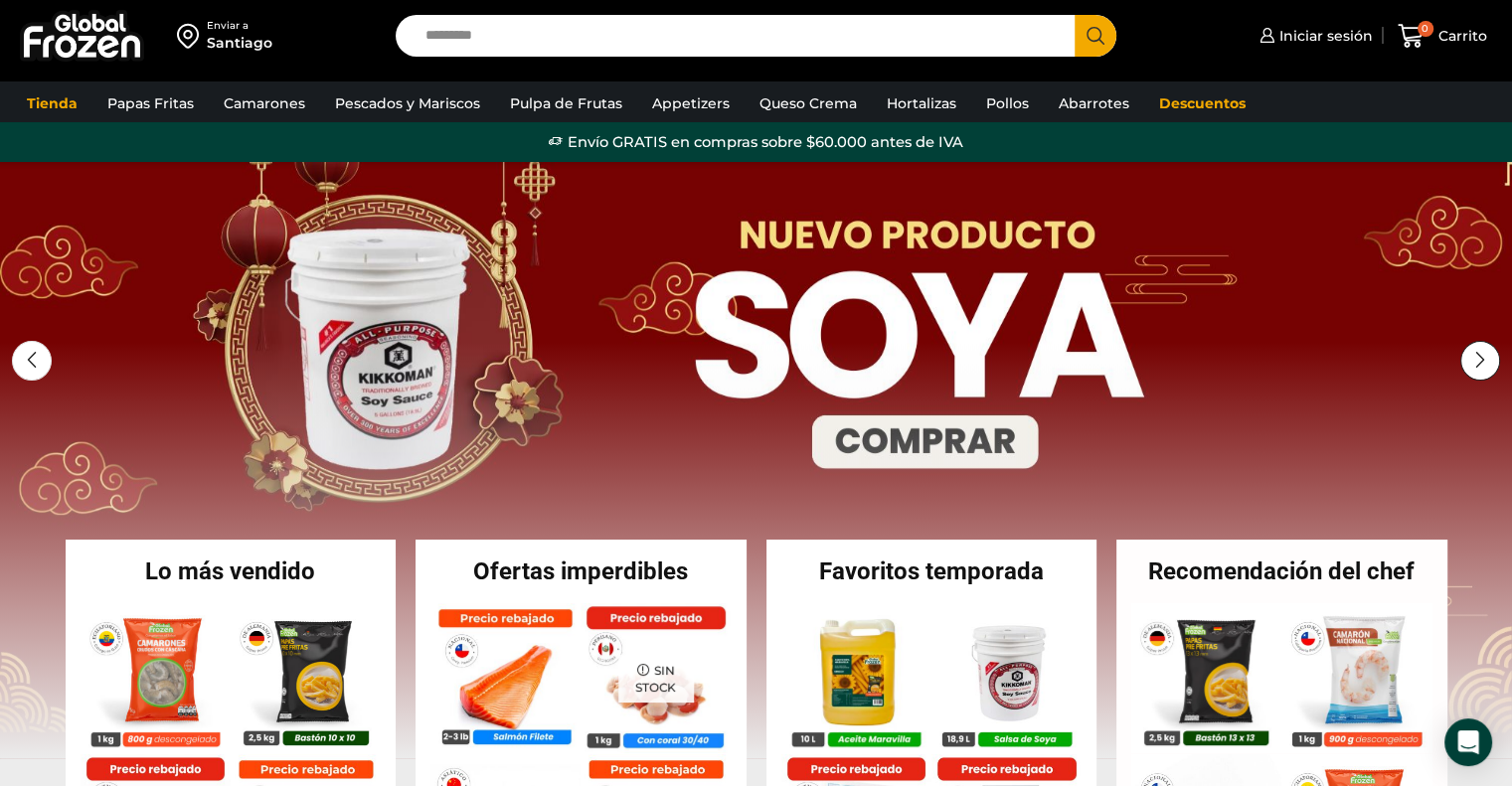 click at bounding box center [1480, 361] 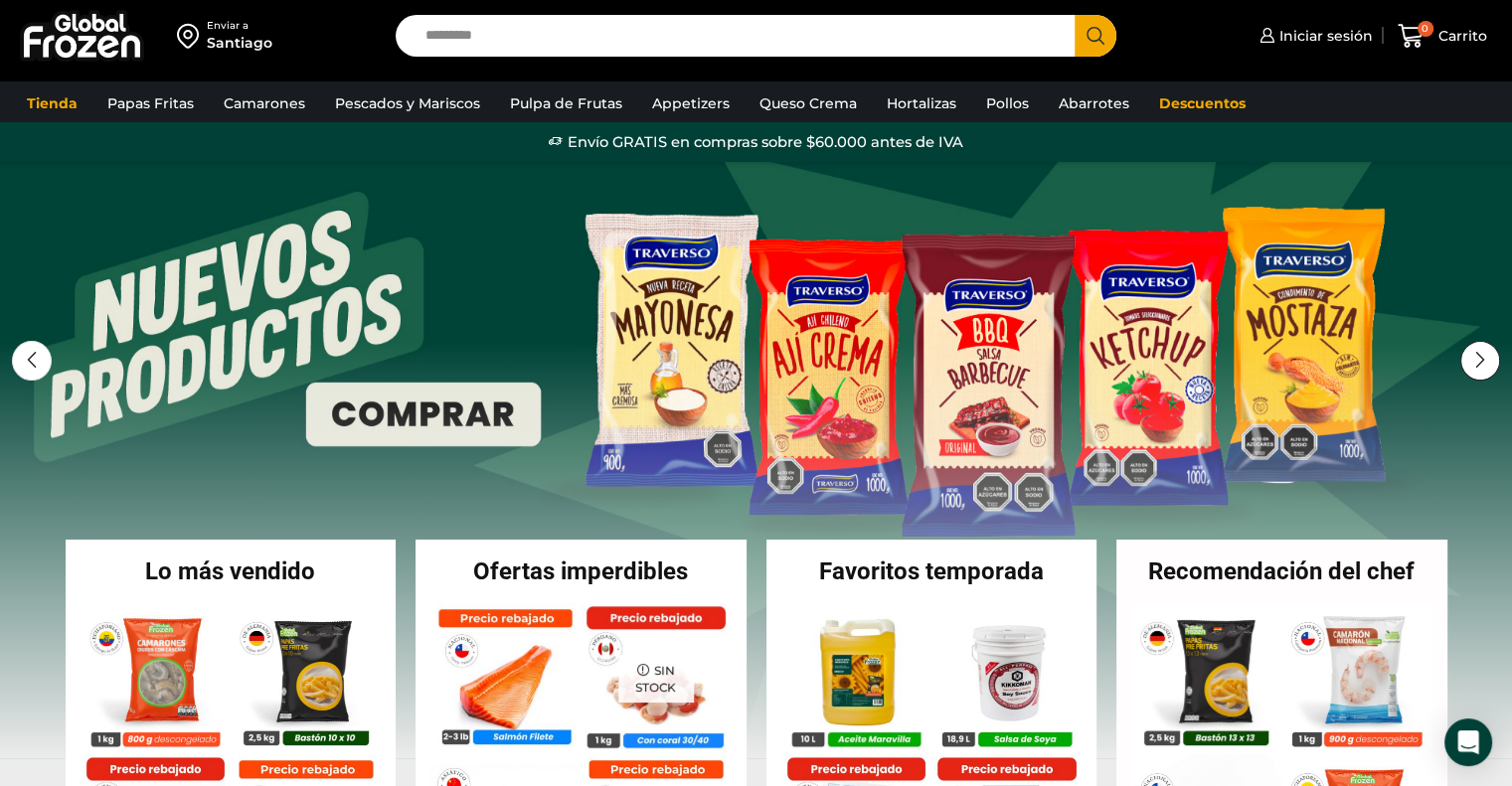 click at bounding box center (1480, 361) 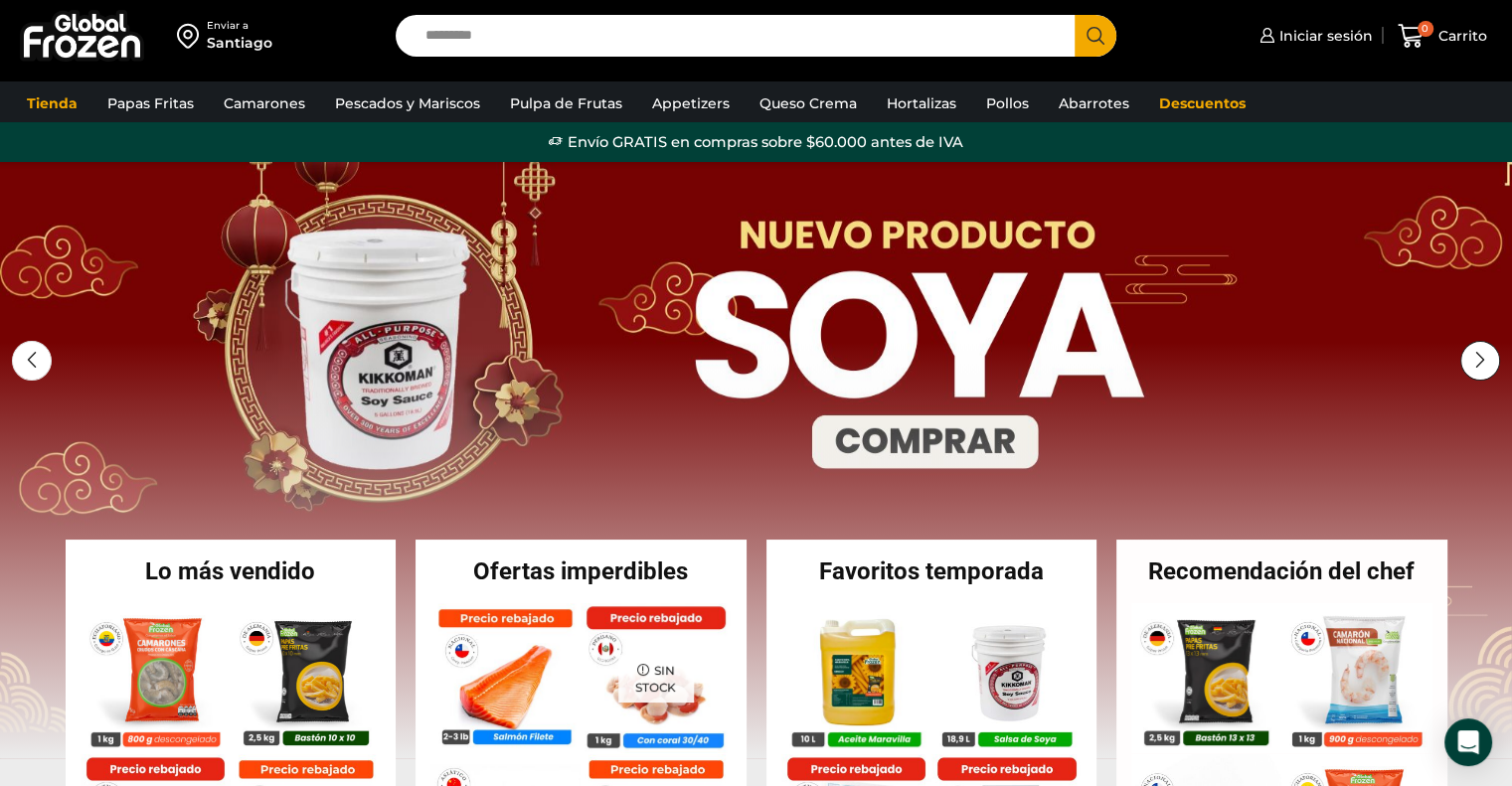 click at bounding box center (1480, 361) 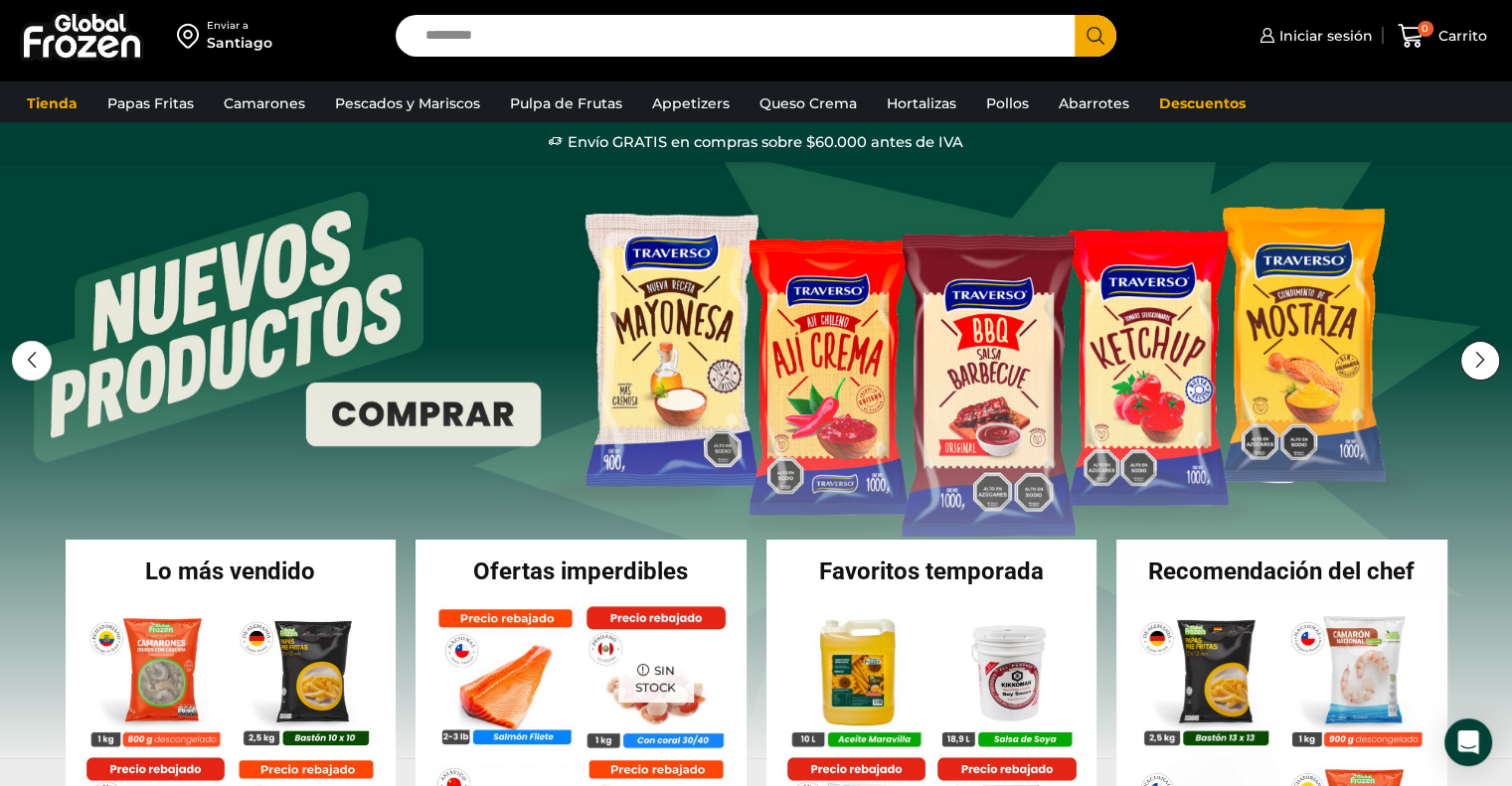 click at bounding box center (1480, 361) 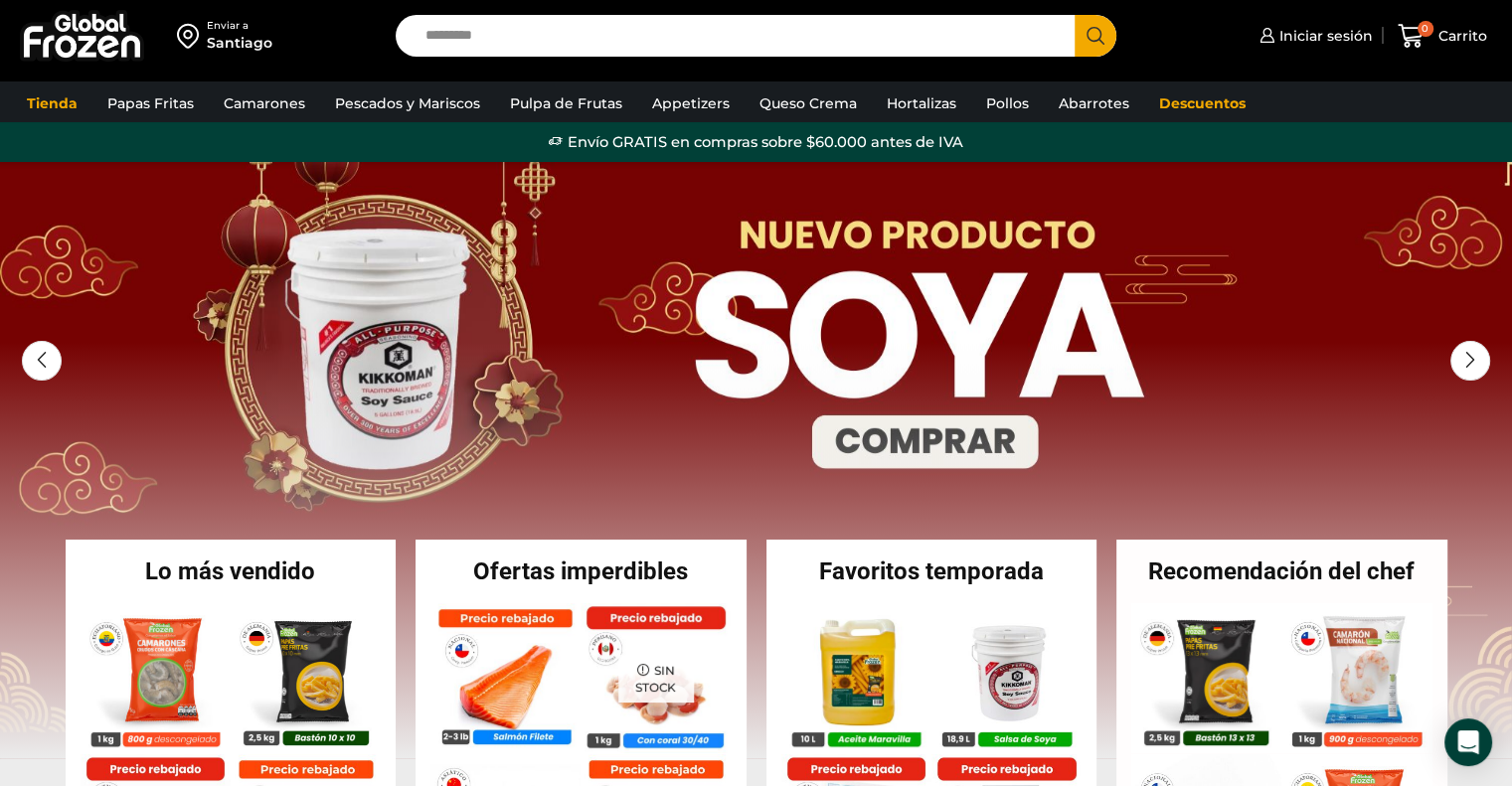 click at bounding box center [82, 36] 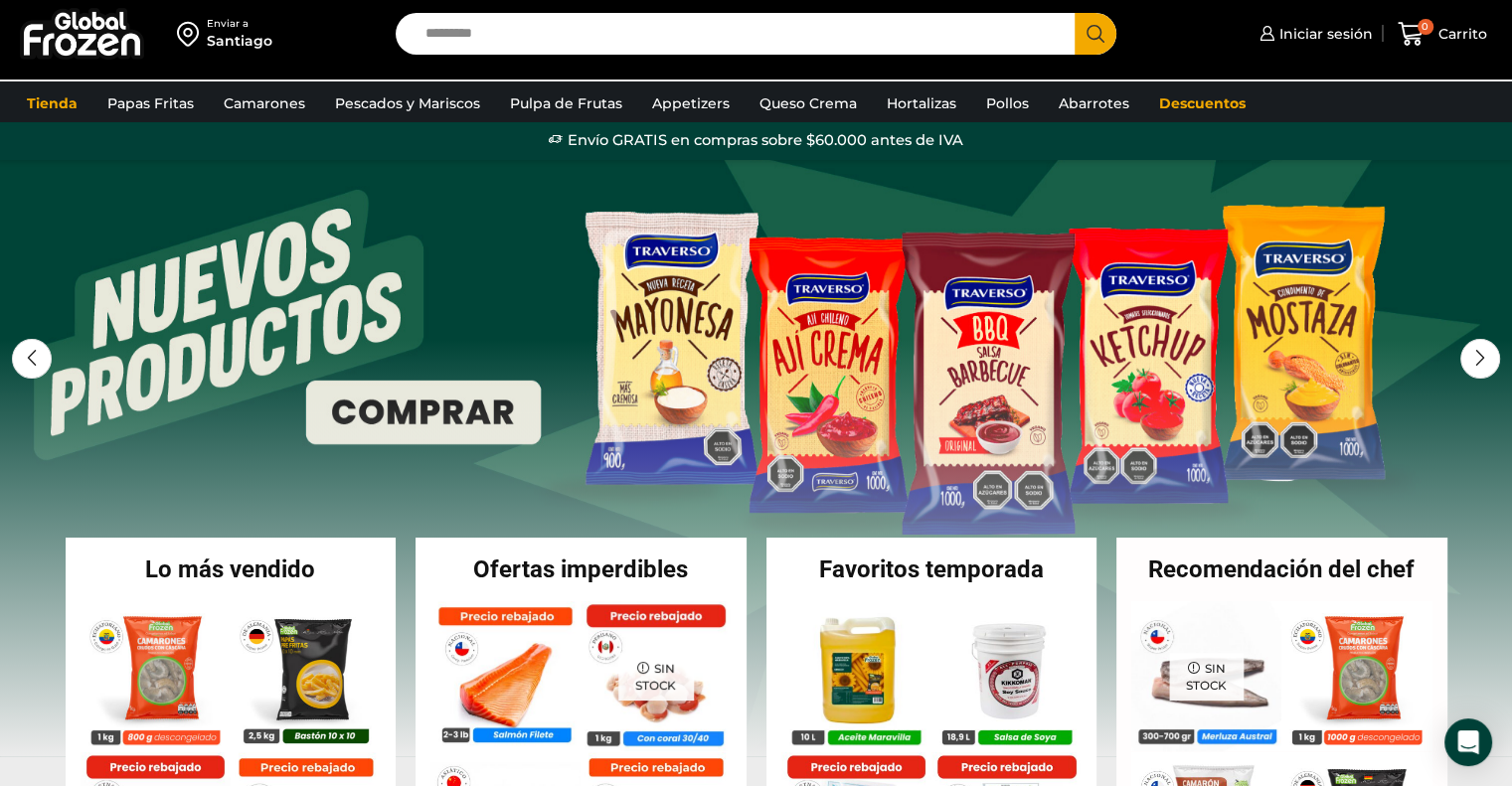 scroll, scrollTop: 0, scrollLeft: 0, axis: both 